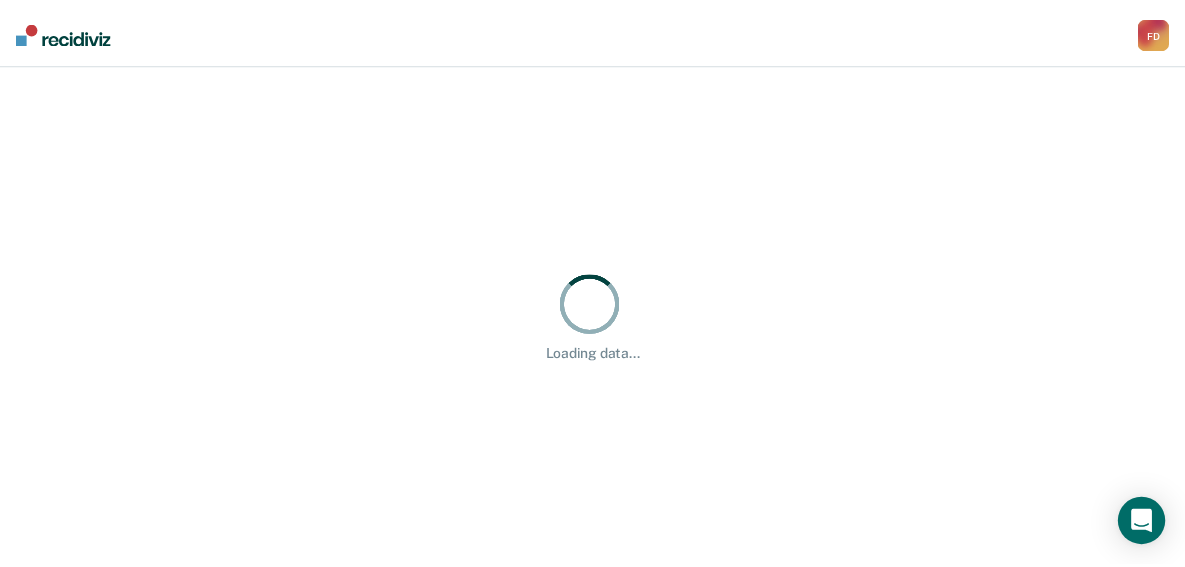 scroll, scrollTop: 0, scrollLeft: 0, axis: both 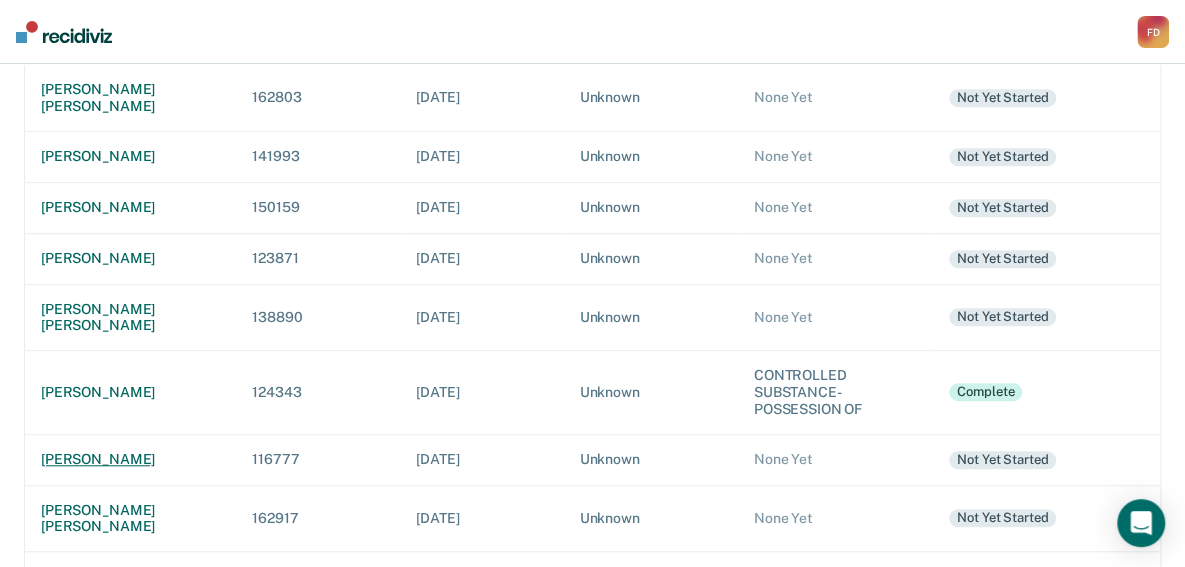 click on "[PERSON_NAME]" at bounding box center (130, 459) 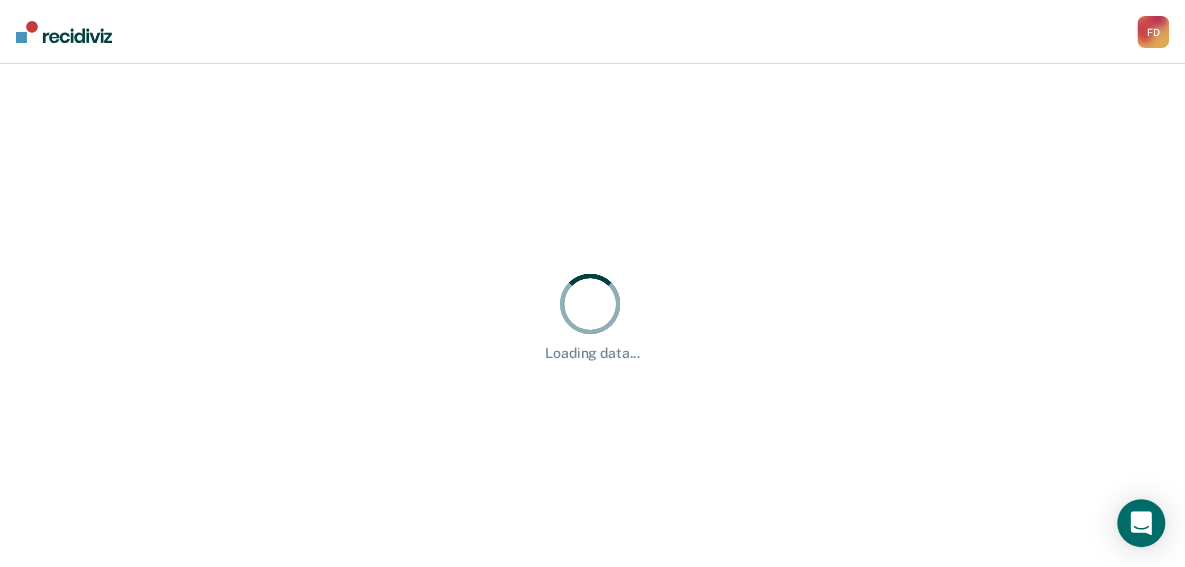 scroll, scrollTop: 0, scrollLeft: 0, axis: both 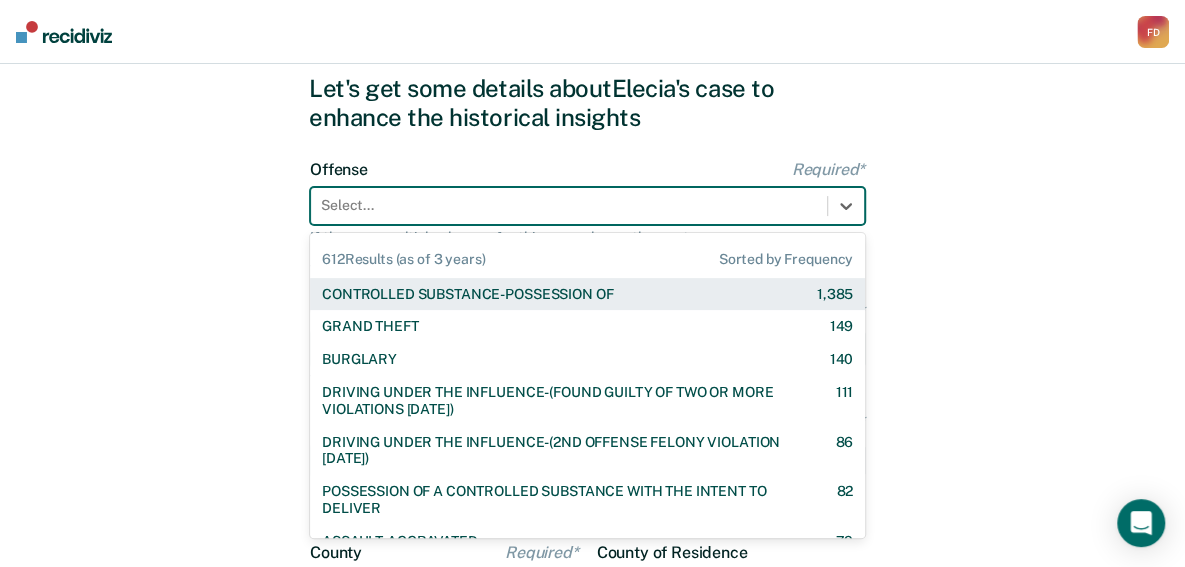click on "612 results available. Use Up and Down to choose options, press Enter to select the currently focused option, press Escape to exit the menu, press Tab to select the option and exit the menu. Select... 612  Results (as of 3 years) Sorted by Frequency CONTROLLED SUBSTANCE-POSSESSION OF 1,385 GRAND THEFT 149 BURGLARY 140 DRIVING UNDER THE INFLUENCE-(FOUND GUILTY OF TWO OR MORE VIOLATIONS [DATE]) 111 DRIVING UNDER THE INFLUENCE-(2ND OFFENSE FELONY VIOLATION [DATE]) 86 POSSESSION OF A CONTROLLED SUBSTANCE WITH THE INTENT TO DELIVER 82 ASSAULT-AGGRAVATED 79 WEAPON-UNLAWFUL POSSESSION BY CONVICTED FELON 63 BATTERY-DOMESTIC VIOLENCE WITH TRAUMATIC INJURY 59 DRIVING UNDER THE INFLUENCE I18-8004 {M} 57 ELUDING A POLICE OFFICER IN A MOTOR VEHICLE 54 DRIVING UNDER THE INFLUENCE-(THIRD OR SUBSEQUENT OFFENSE) 35 FORGERY 31 PROPERTY-MALICIOUS INJURY TO PROPERTY 30 ASSAULT-DOMESTIC VIOLENCE I18-918(3)(A) {M} 28 CHILDREN-INJURY TO CHILD [DEMOGRAPHIC_DATA] 25 24 23 DOMESTIC BATTERY OR ASSAULT -IN THE PRESENCE OF A CHILD [DEMOGRAPHIC_DATA] 9" at bounding box center [587, 206] 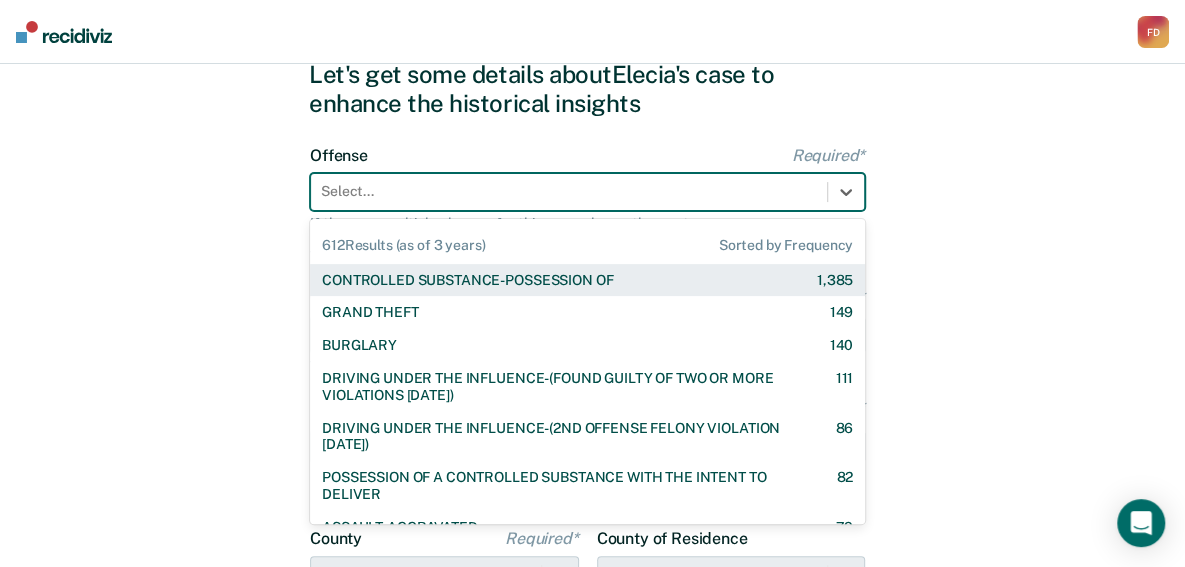 click on "CONTROLLED SUBSTANCE-POSSESSION OF" at bounding box center (467, 280) 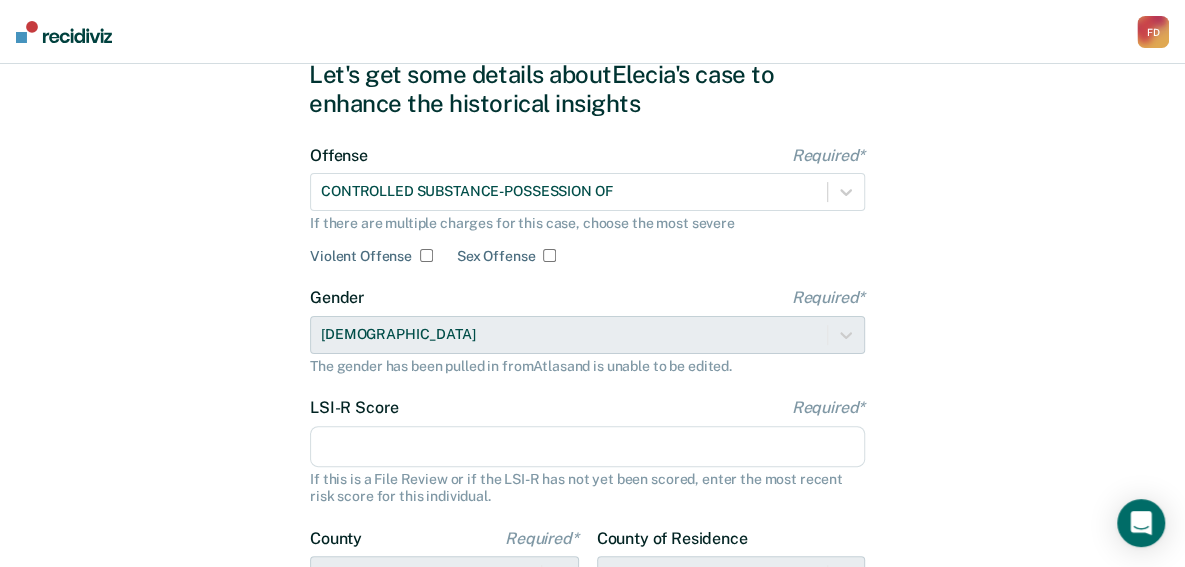 click on "LSI-R Score  Required*" at bounding box center (587, 447) 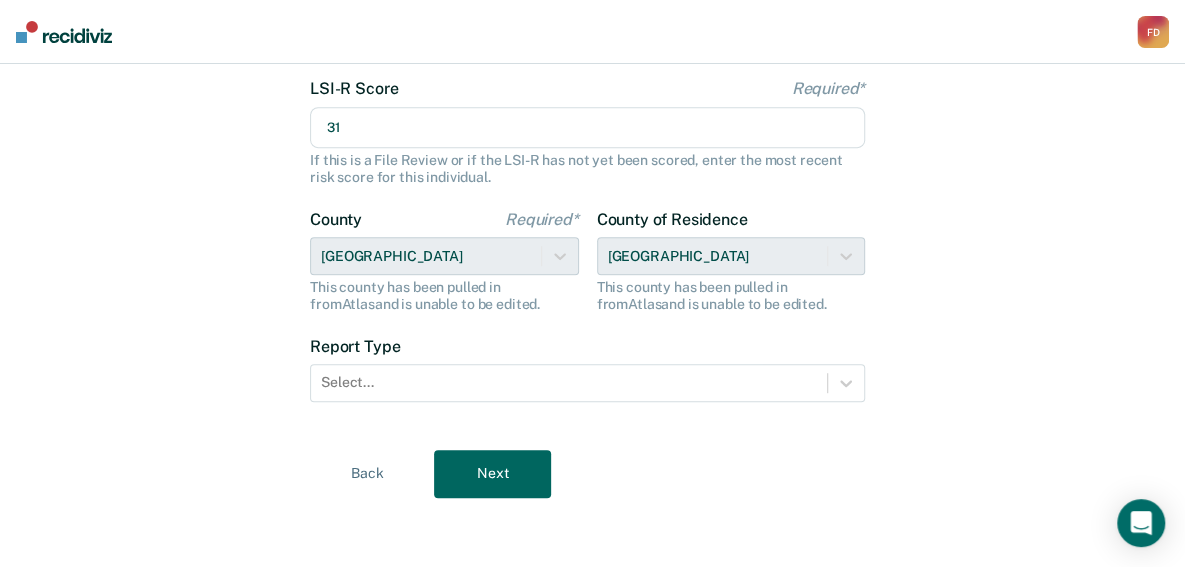 scroll, scrollTop: 396, scrollLeft: 0, axis: vertical 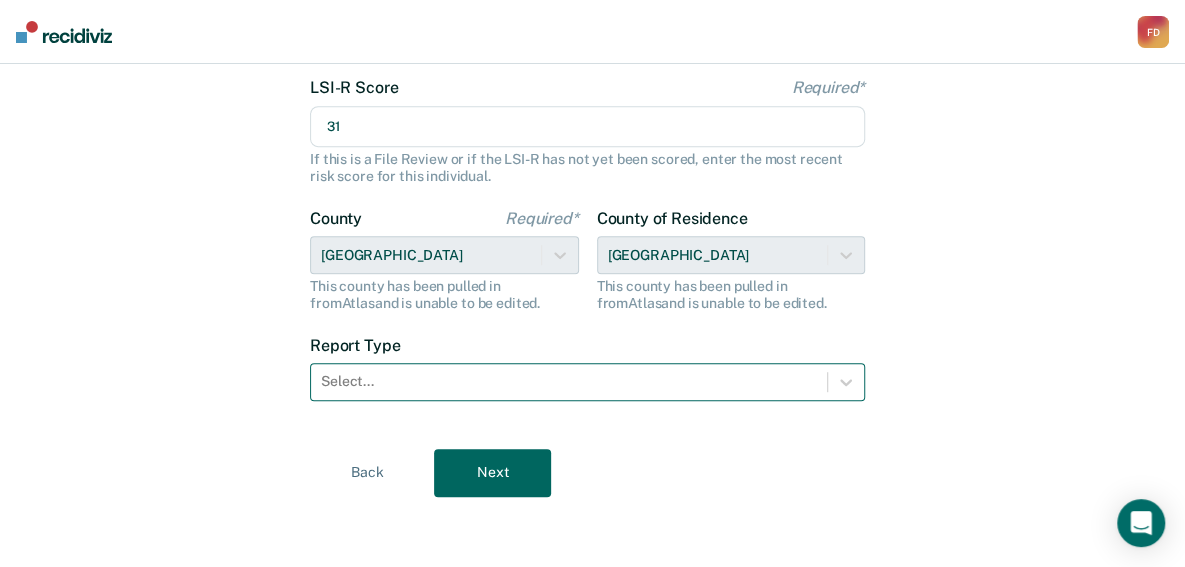 type on "31" 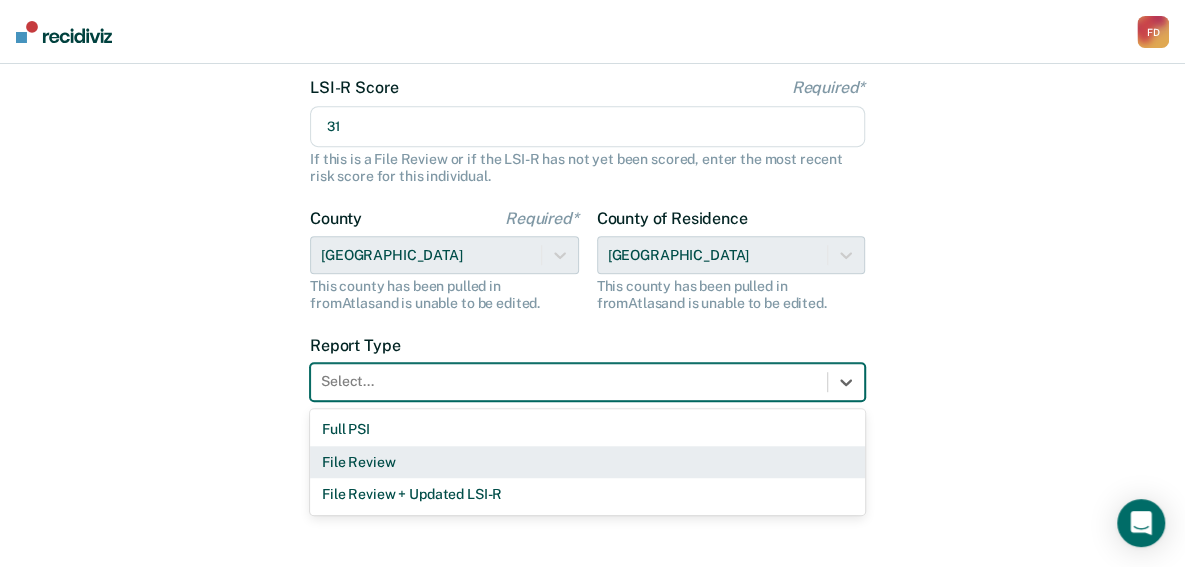 click on "File Review" at bounding box center (587, 462) 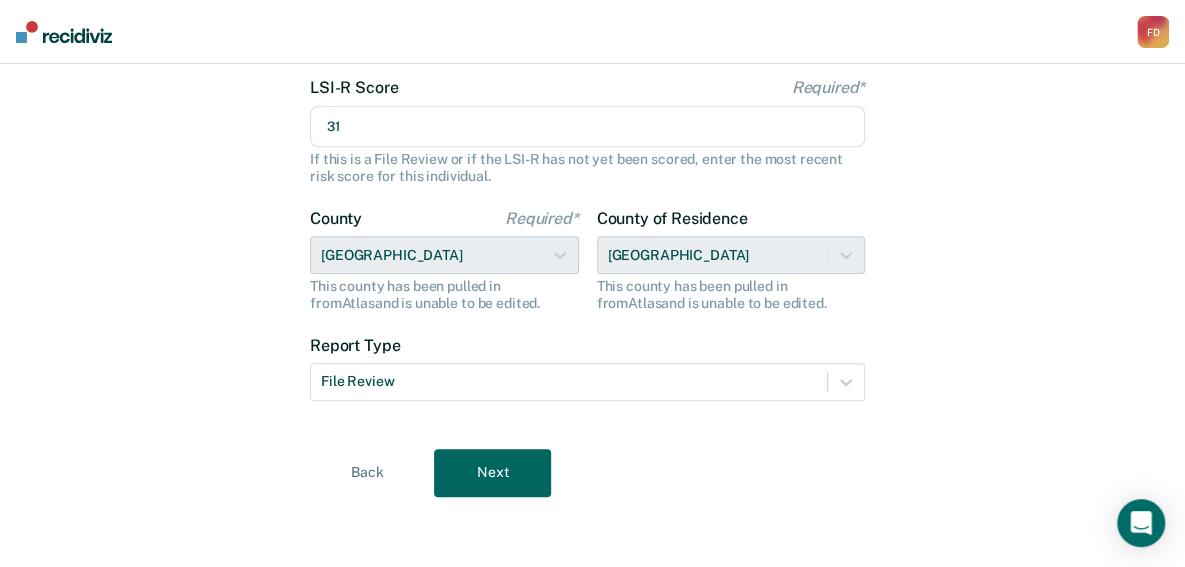 click on "Next" at bounding box center (492, 473) 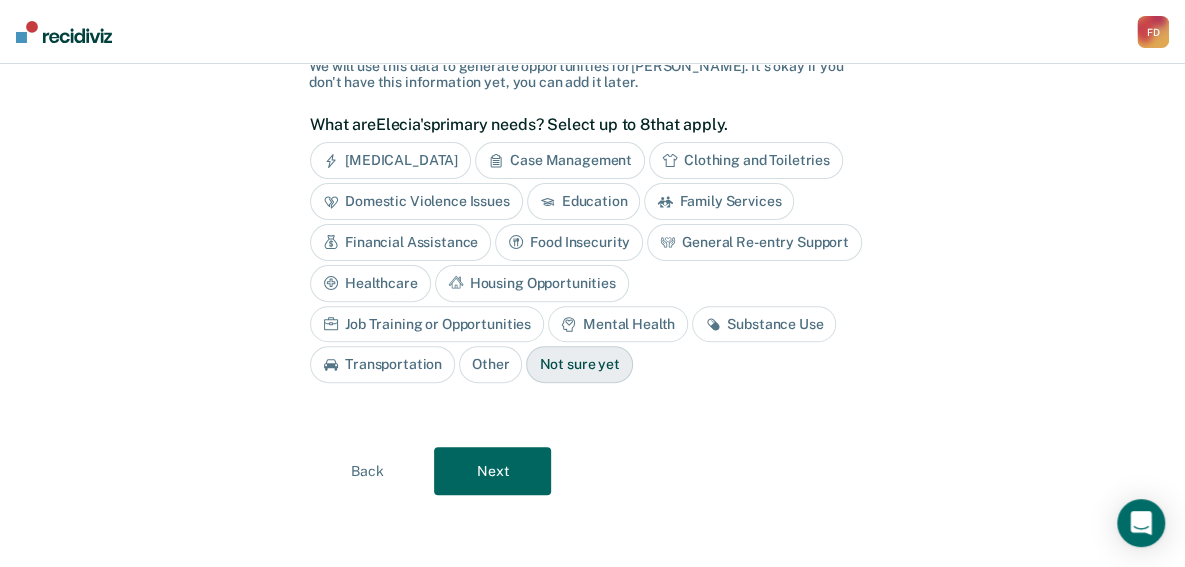 scroll, scrollTop: 144, scrollLeft: 0, axis: vertical 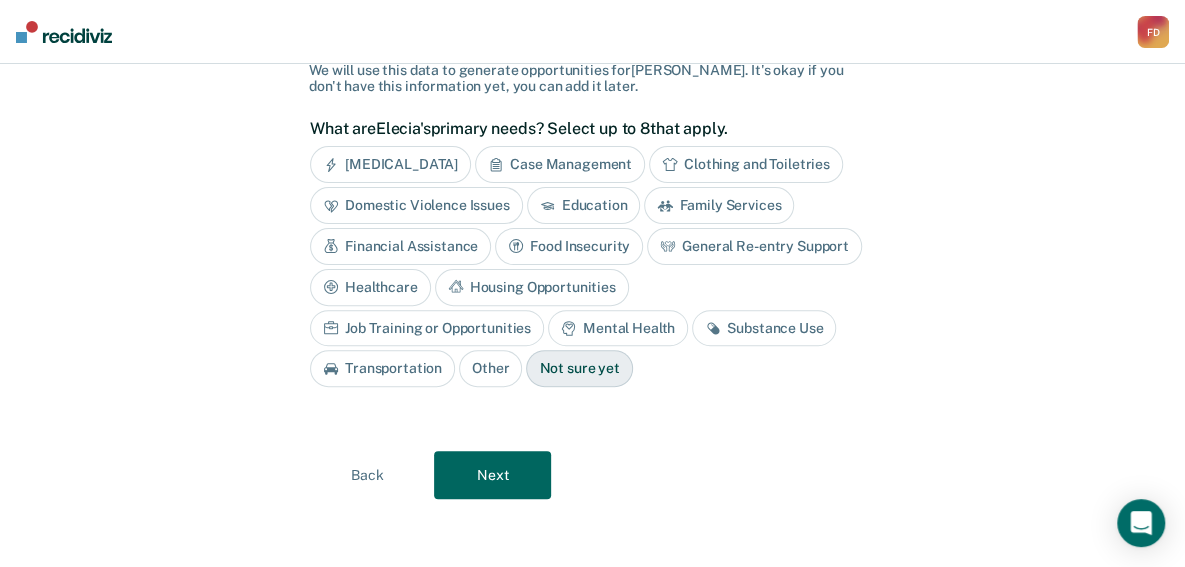 click on "Substance Use" at bounding box center (764, 328) 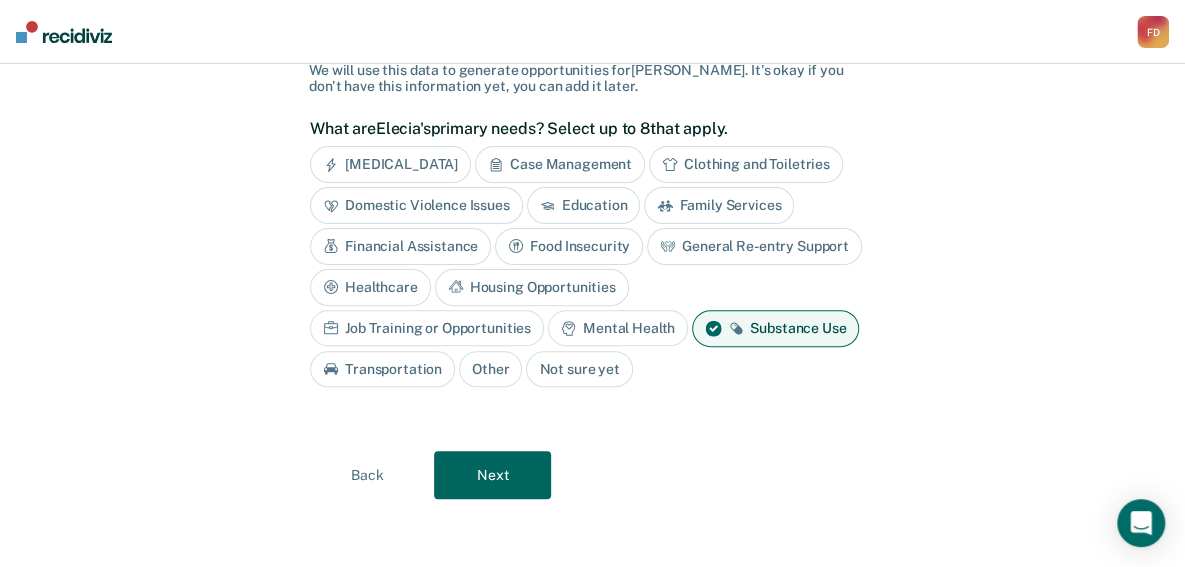 click on "Mental Health" at bounding box center (618, 328) 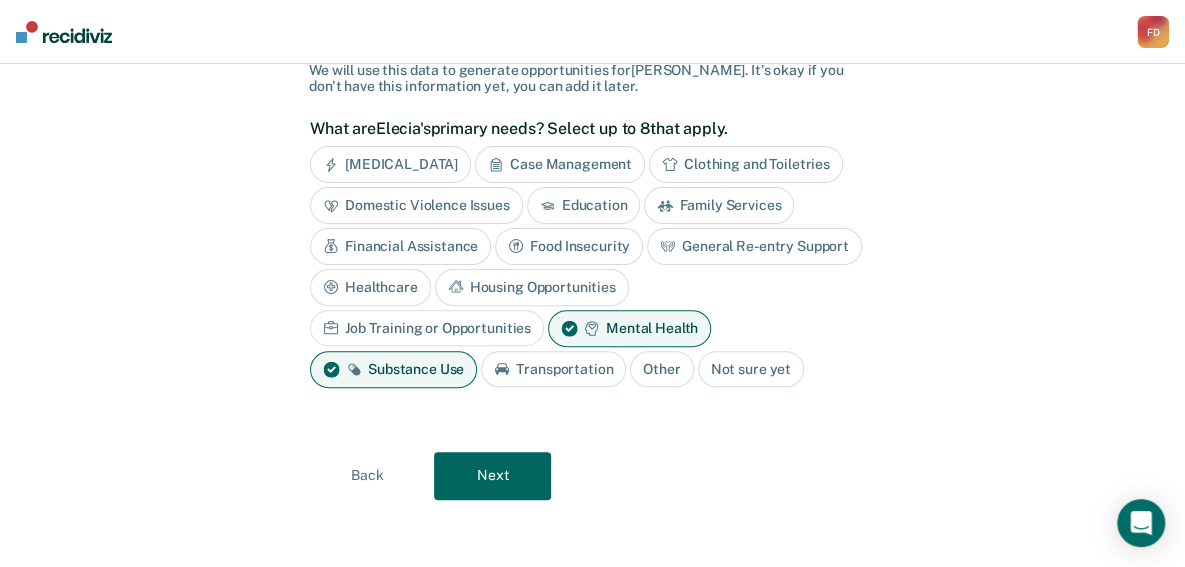 click on "Job Training or Opportunities" at bounding box center [427, 328] 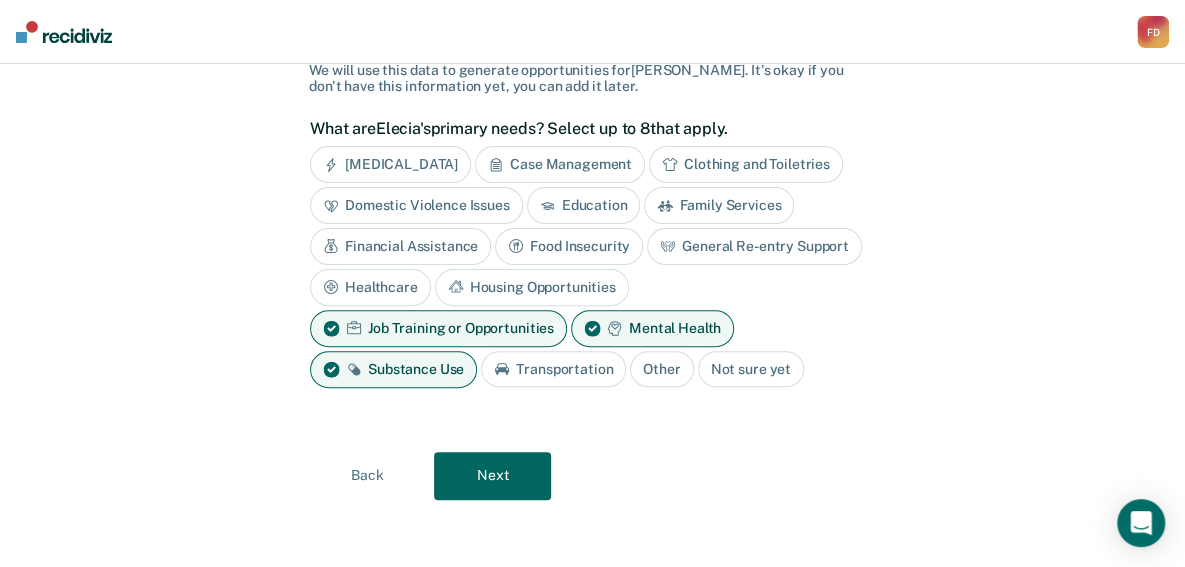 click on "Housing Opportunities" at bounding box center (532, 287) 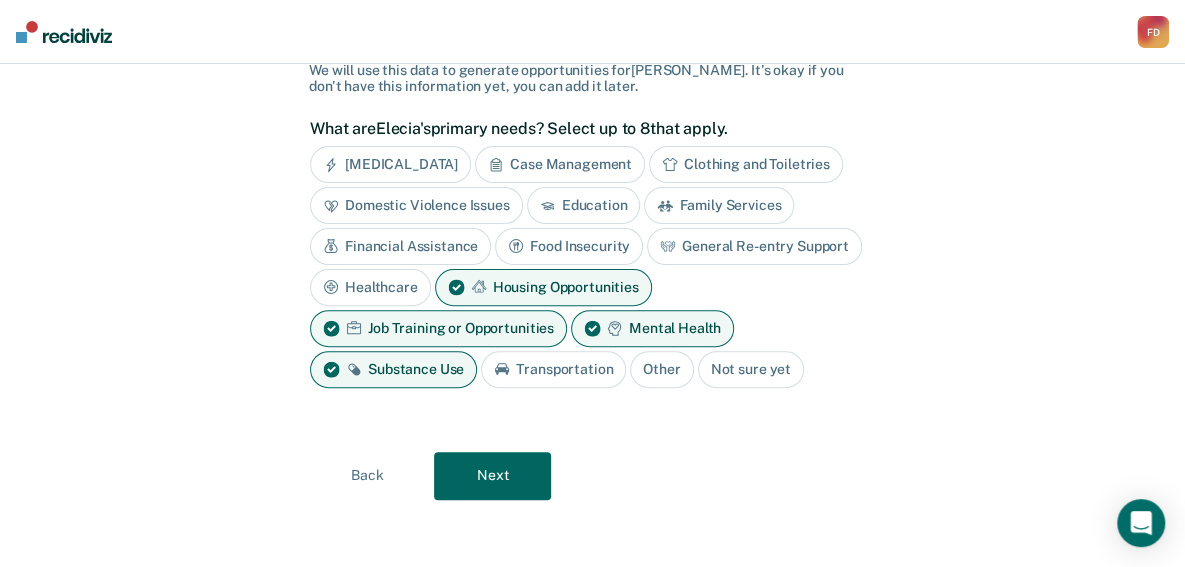 click on "Next" at bounding box center (492, 476) 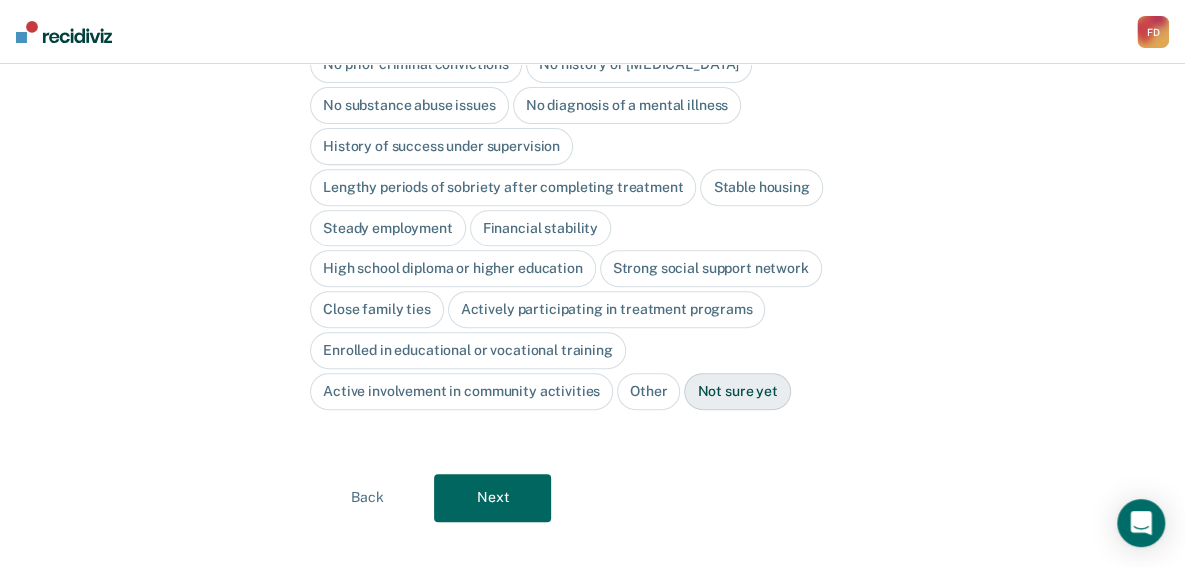 click on "Next" at bounding box center (492, 498) 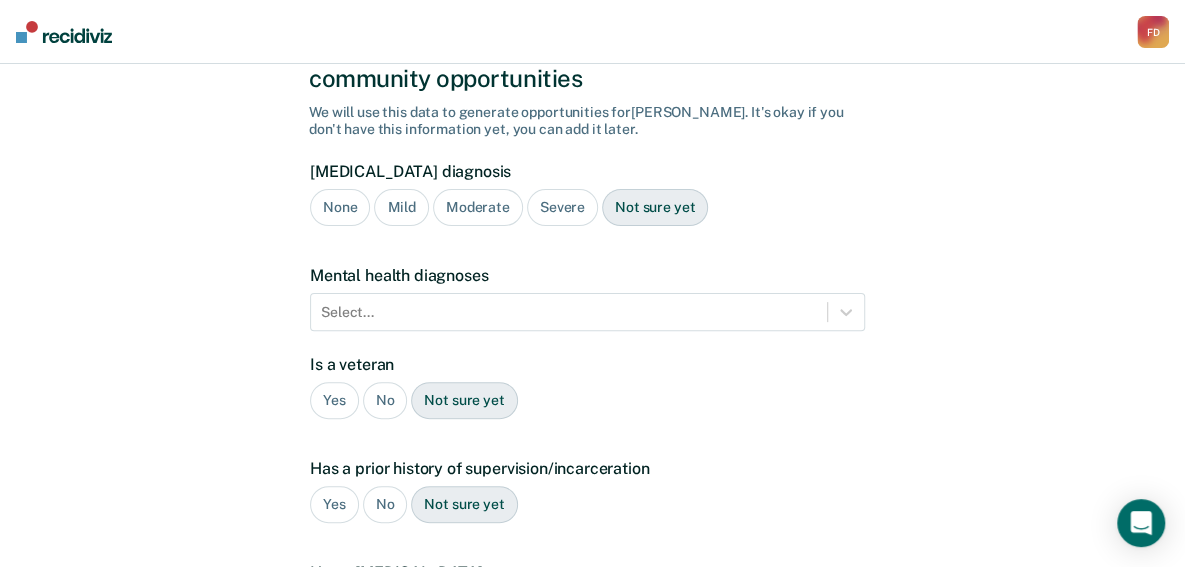 scroll, scrollTop: 53, scrollLeft: 0, axis: vertical 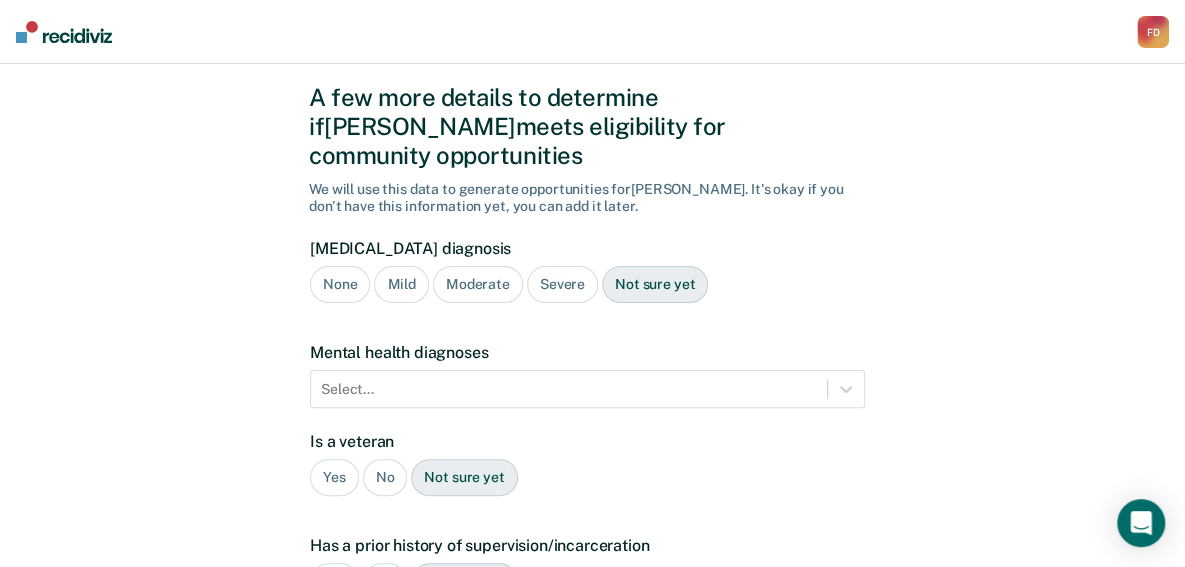 click on "Severe" at bounding box center [562, 284] 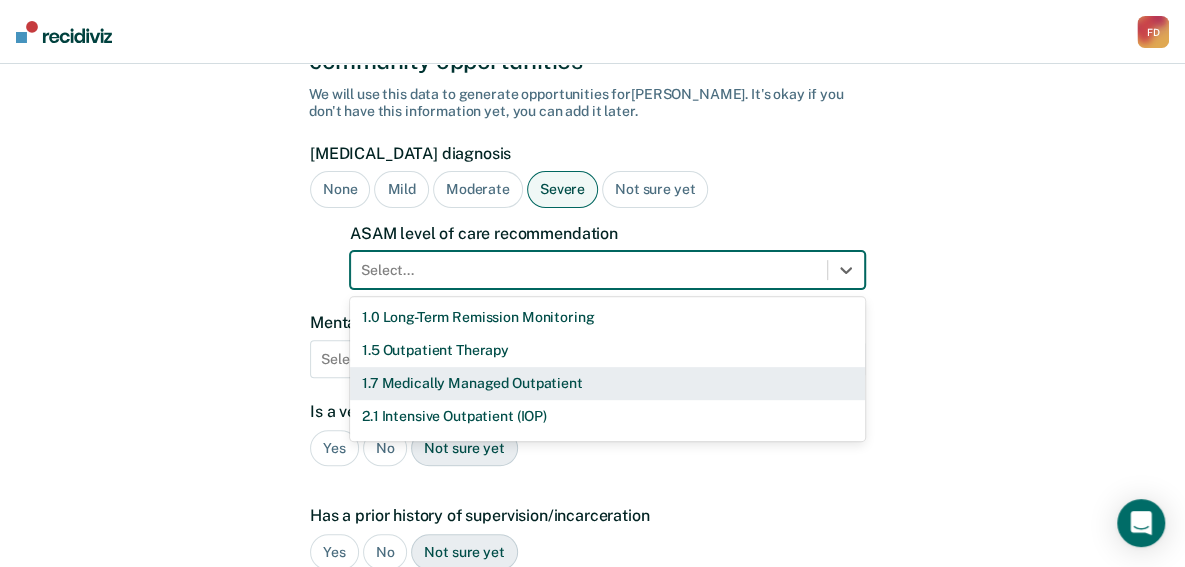 click on "11 results available. Use Up and Down to choose options, press Enter to select the currently focused option, press Escape to exit the menu, press Tab to select the option and exit the menu. Select... 1.0 Long-Term Remission Monitoring 1.5 Outpatient Therapy 1.7 Medically Managed Outpatient 2.1 Intensive Outpatient (IOP) 2.5 High-Intensity Outpatient (HIOP) 2.7 Medically Managed Intensive Outpatient 3.1 Clinically Managed Low-Intensity Residential 3.5 Clinically Managed High-Intensity Residential 3.7 Medically Managed Residential 4.0 Medically Managed Inpatient None" at bounding box center [607, 270] 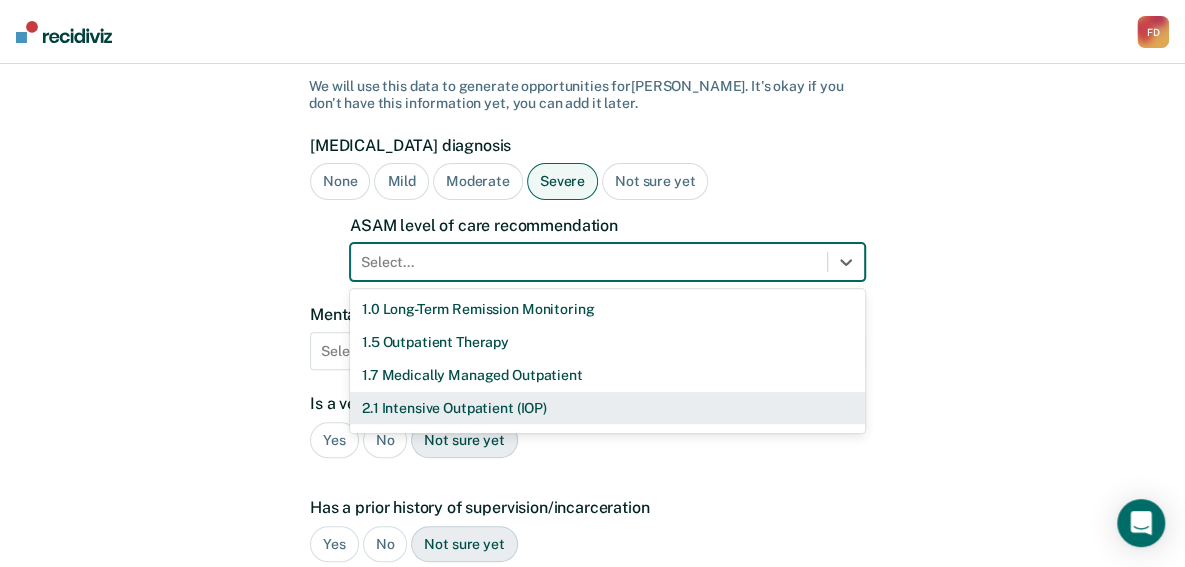 click on "2.1 Intensive Outpatient (IOP)" at bounding box center (607, 408) 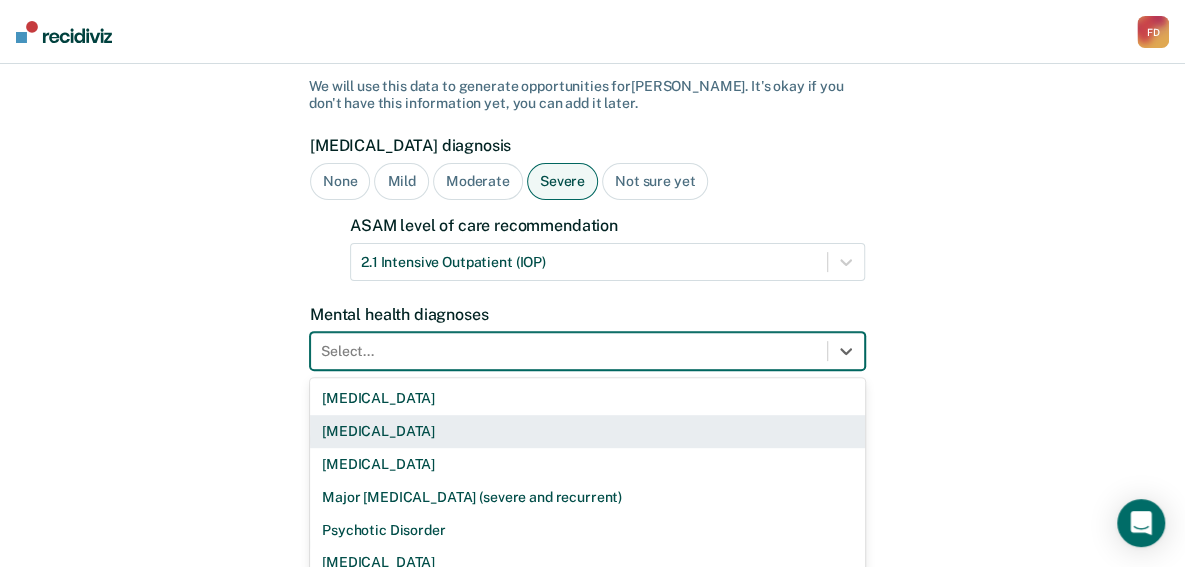 scroll, scrollTop: 246, scrollLeft: 0, axis: vertical 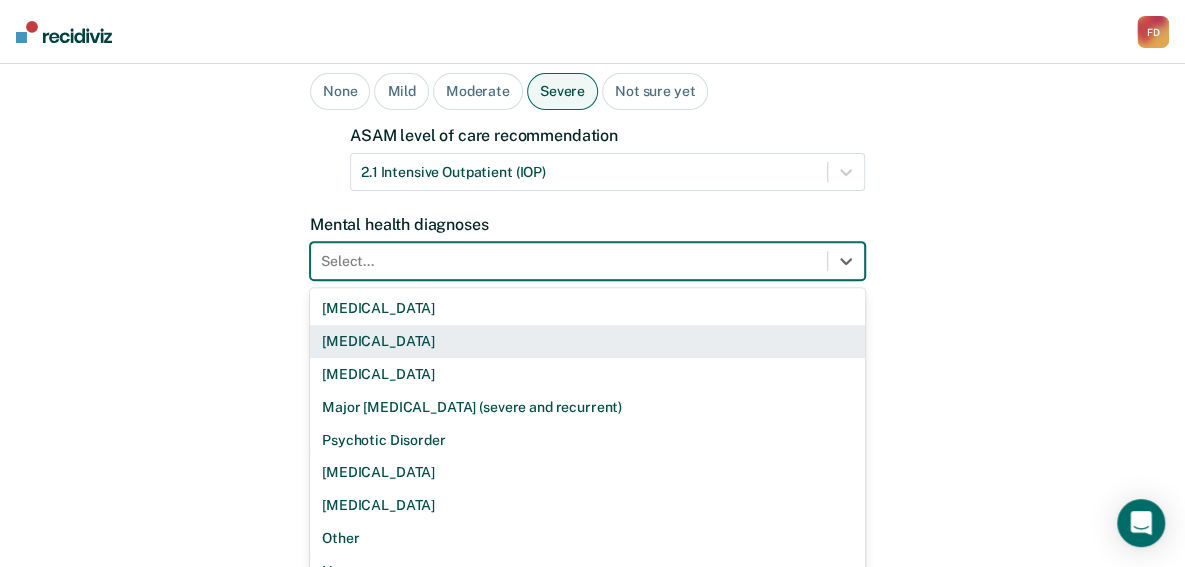 click on "9 results available. Use Up and Down to choose options, press Enter to select the currently focused option, press Escape to exit the menu, press Tab to select the option and exit the menu. Select... [MEDICAL_DATA] [MEDICAL_DATA] [MEDICAL_DATA] Major [MEDICAL_DATA] (severe and recurrent) Psychotic Disorder [MEDICAL_DATA] [MEDICAL_DATA] Other None" at bounding box center (587, 261) 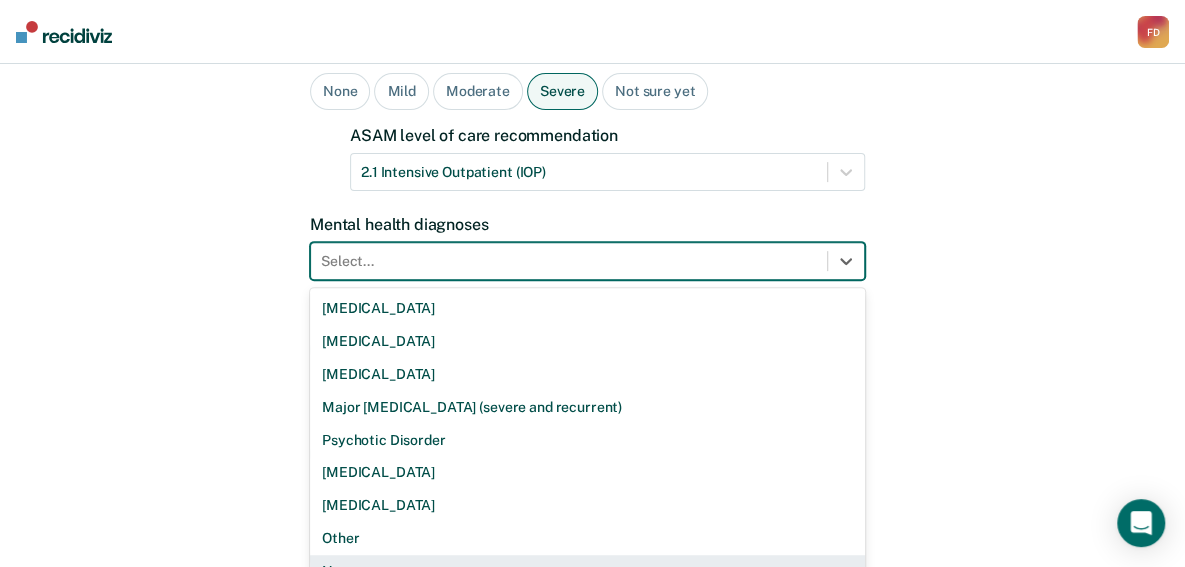 click on "None" at bounding box center (587, 571) 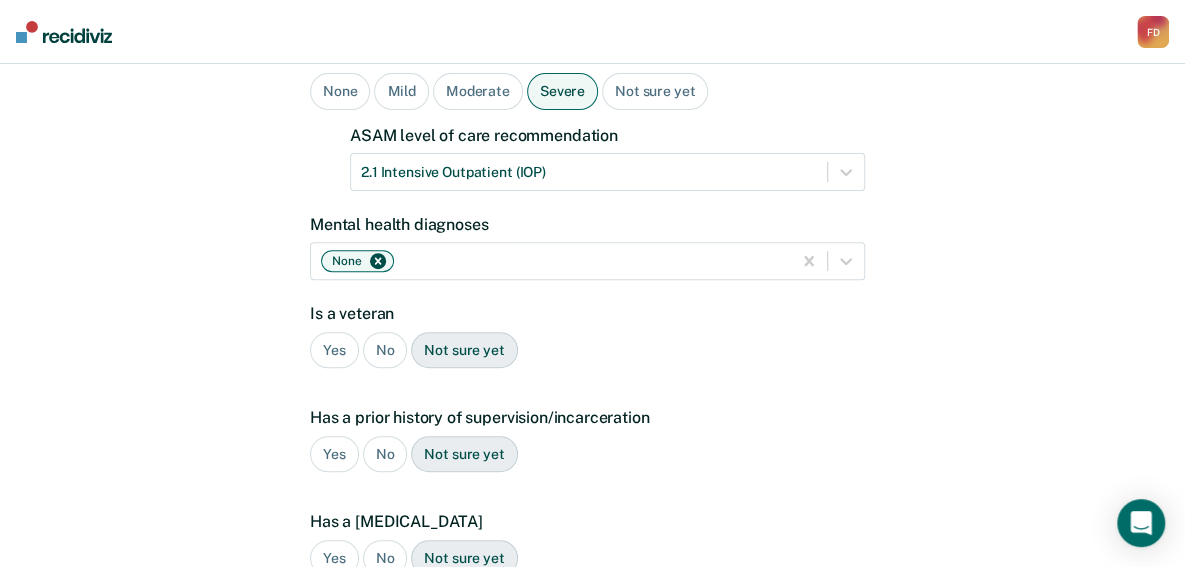click on "No" at bounding box center (385, 350) 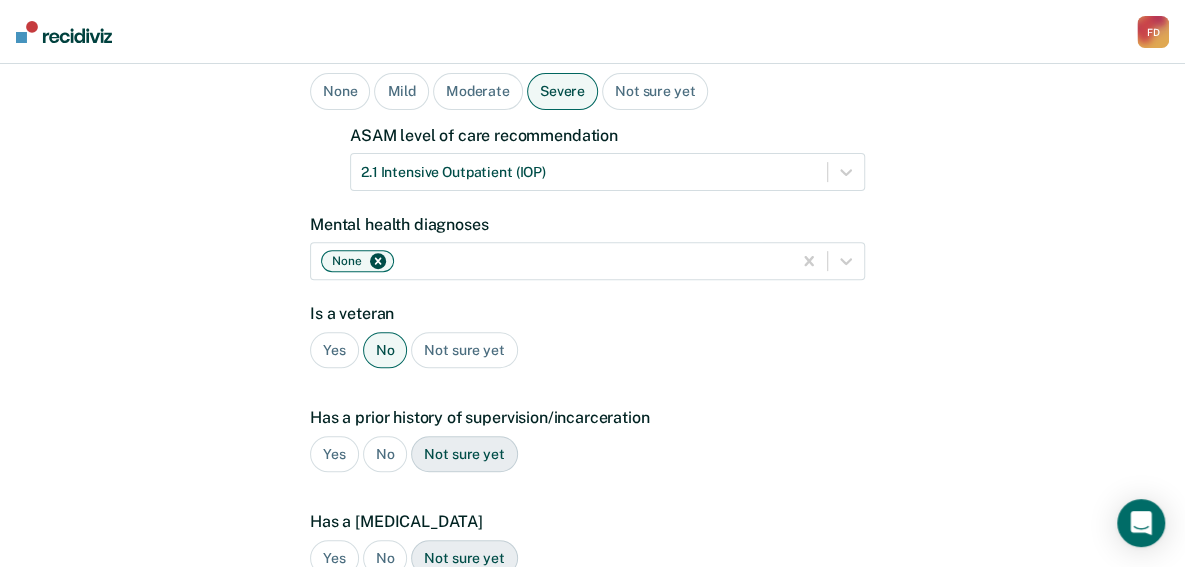 click on "Yes" at bounding box center (334, 454) 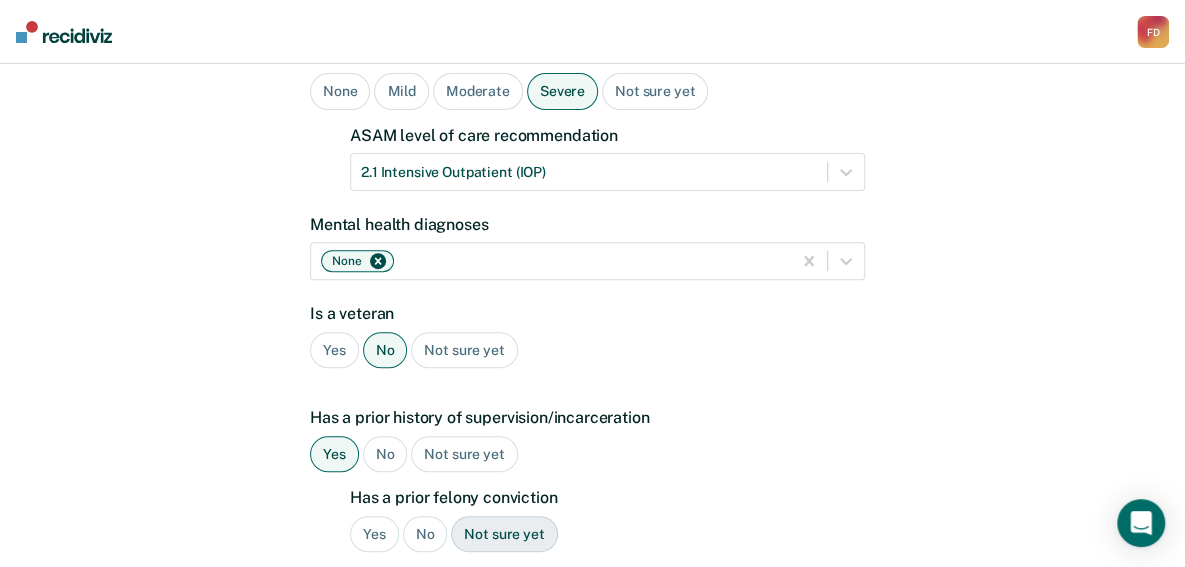 click on "Yes" at bounding box center (374, 534) 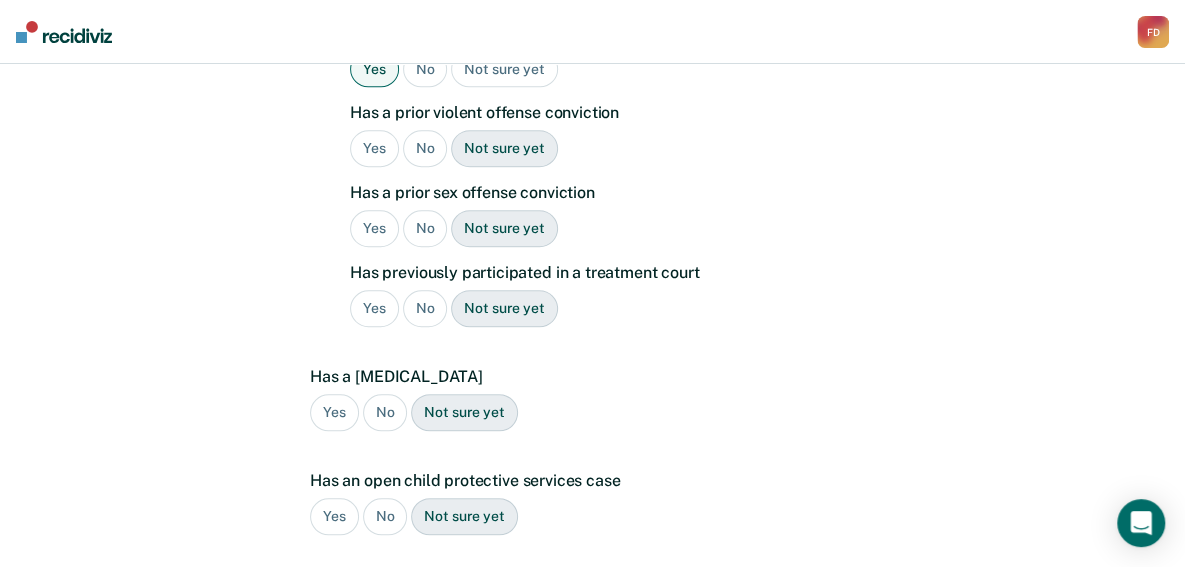 scroll, scrollTop: 715, scrollLeft: 0, axis: vertical 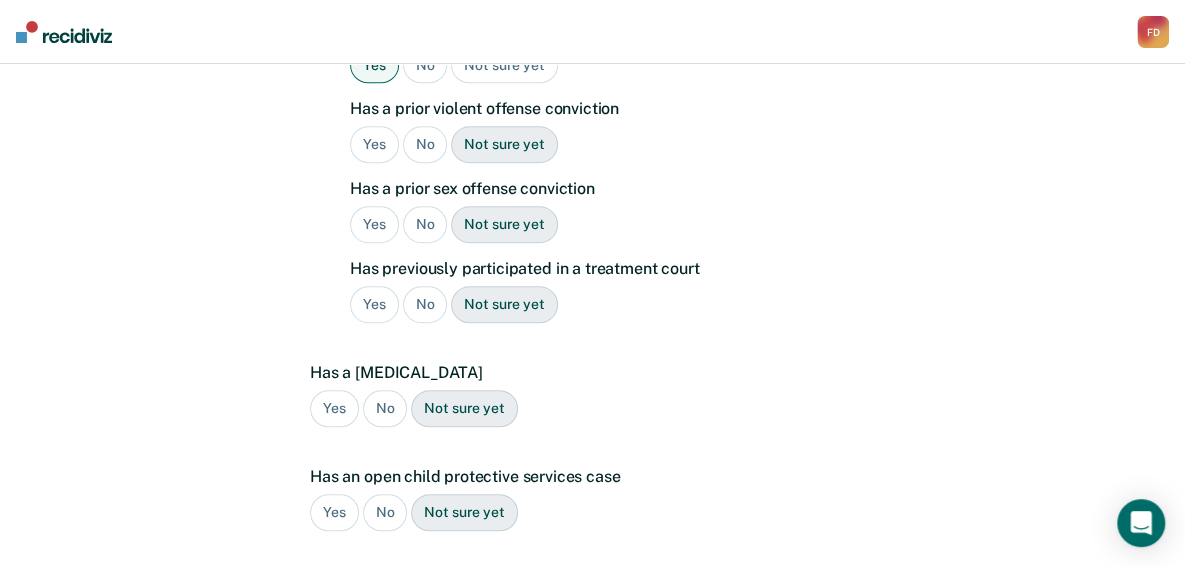 click on "No" at bounding box center (425, 144) 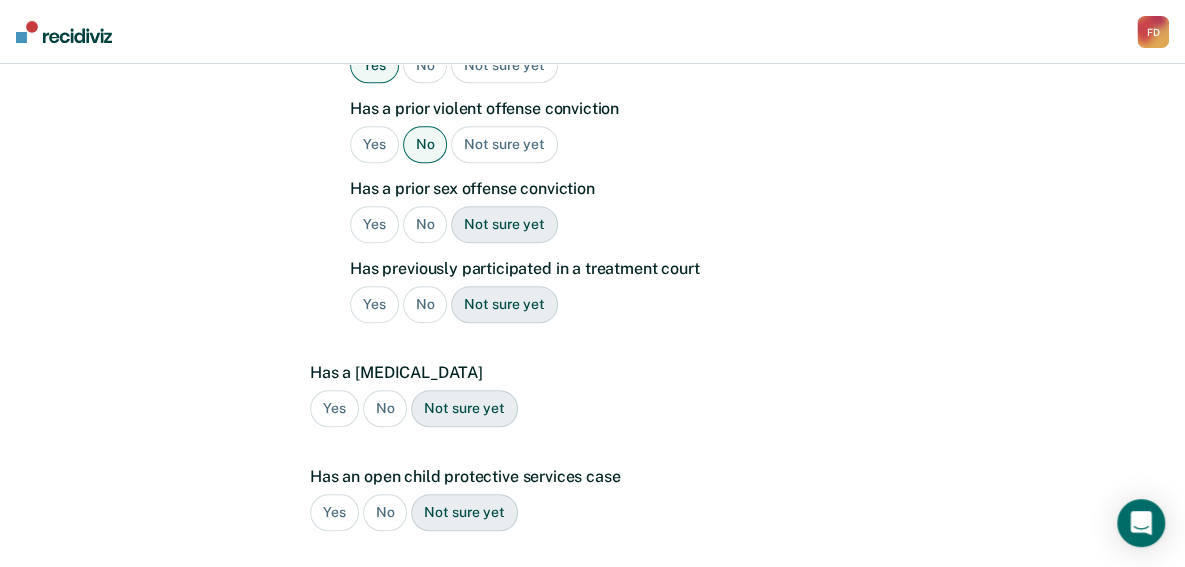 click on "No" at bounding box center (425, 224) 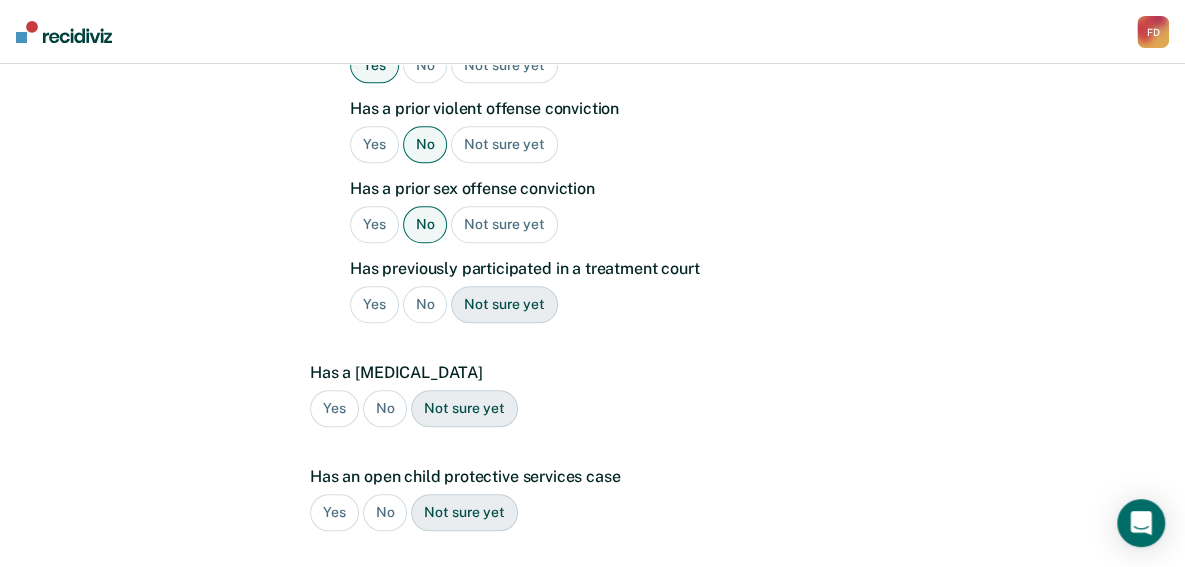click on "Yes" at bounding box center [374, 304] 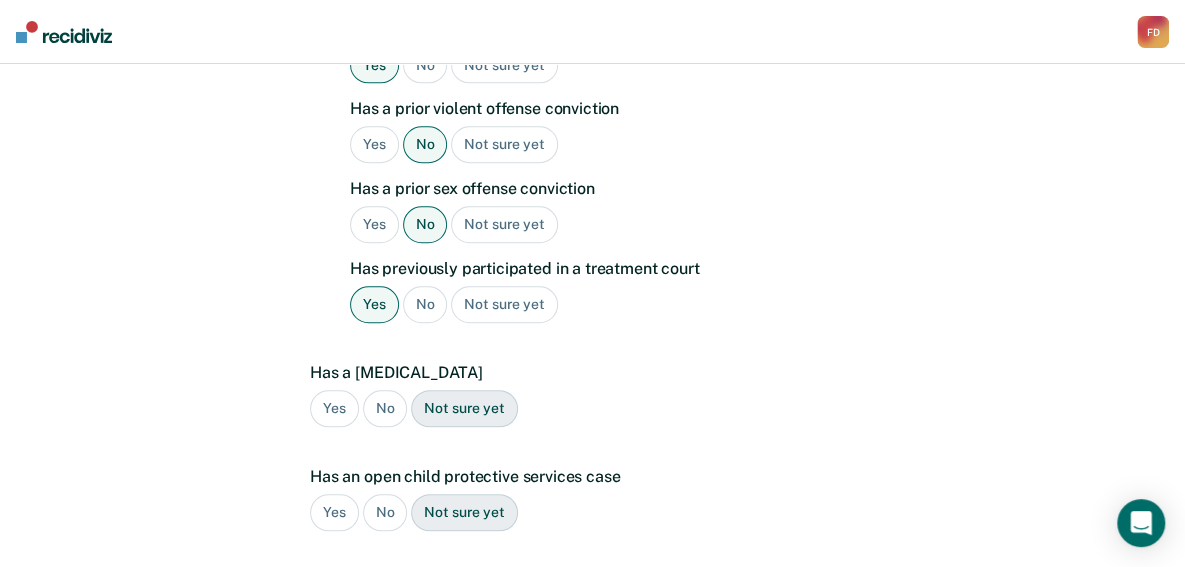 click on "No" at bounding box center [385, 408] 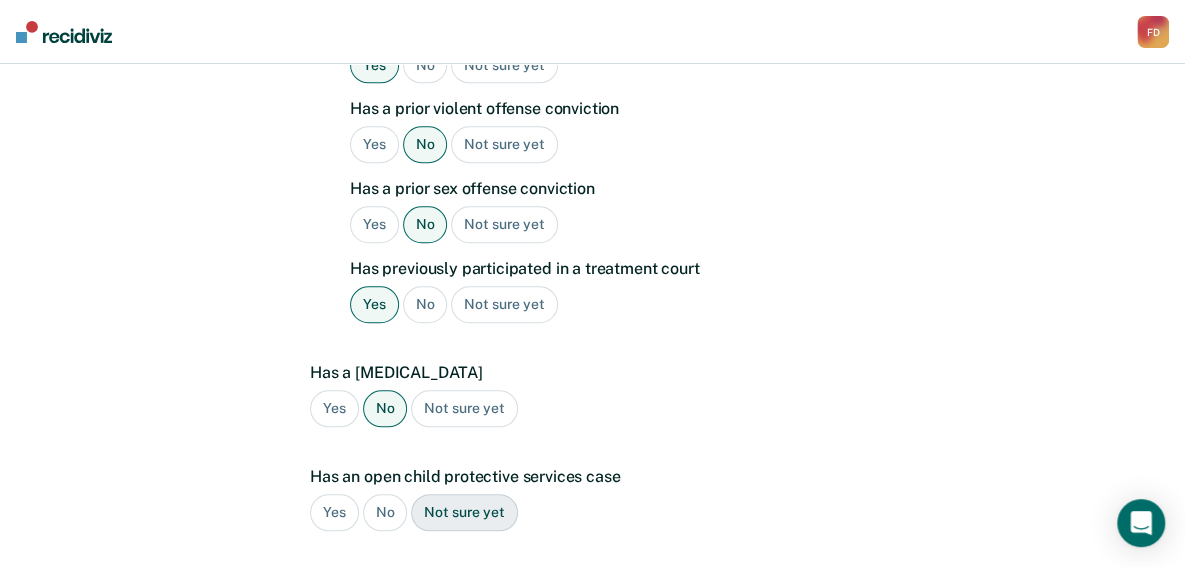 click on "No" at bounding box center [385, 512] 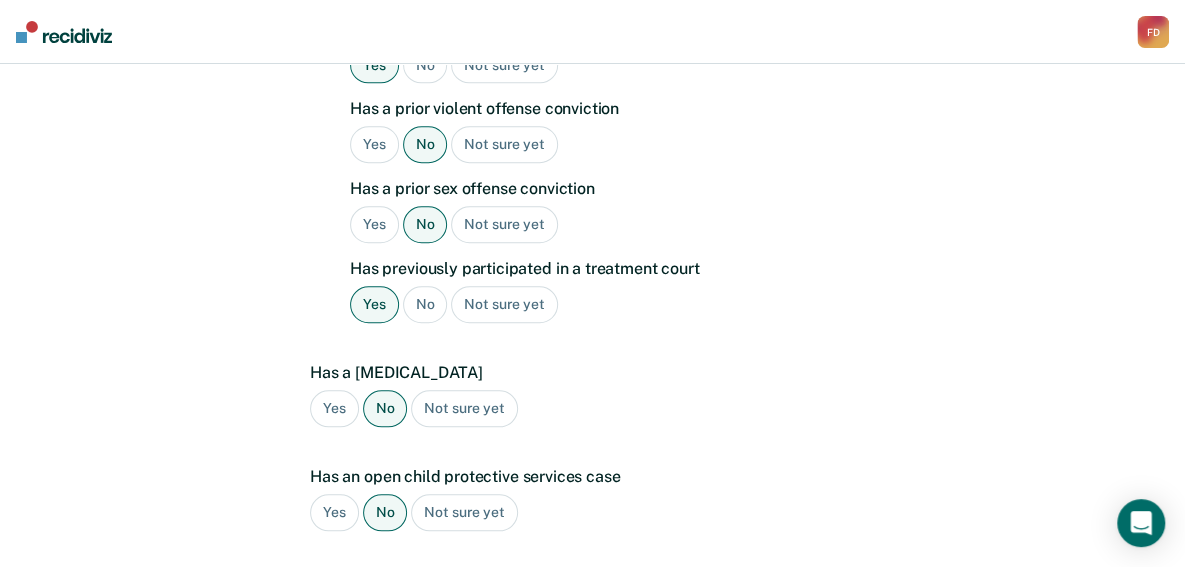 scroll, scrollTop: 931, scrollLeft: 0, axis: vertical 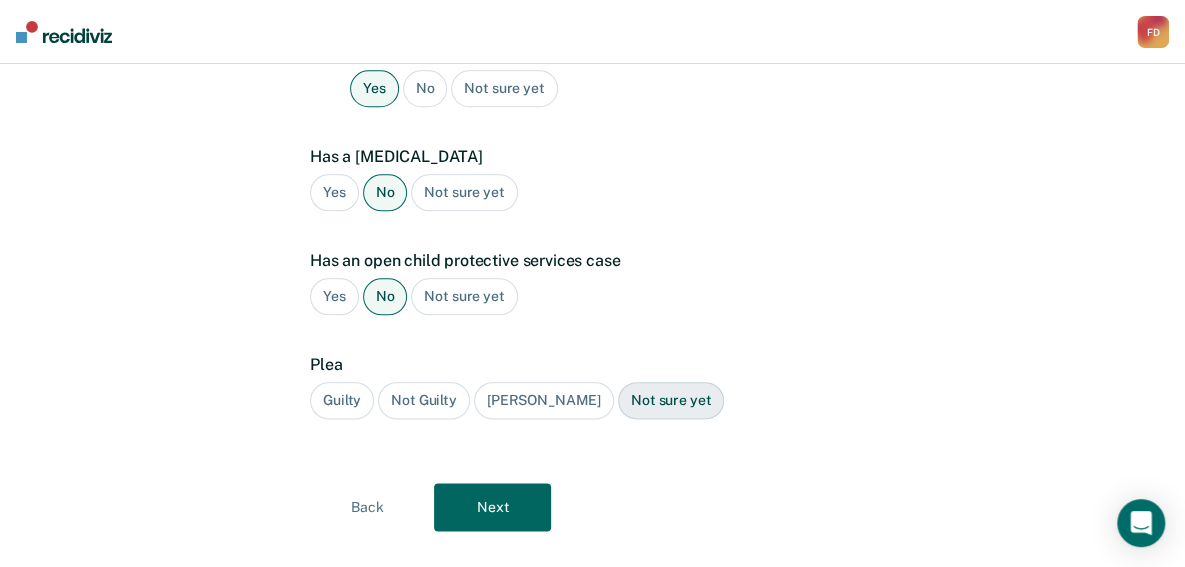 click on "Guilty" at bounding box center [342, 400] 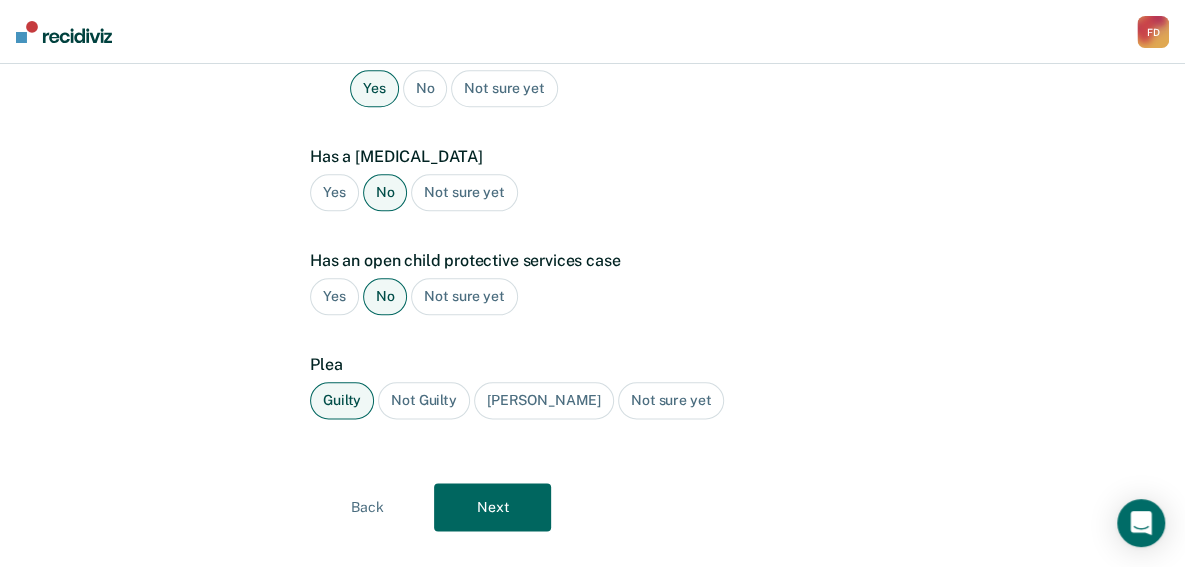 click on "Next" at bounding box center (492, 507) 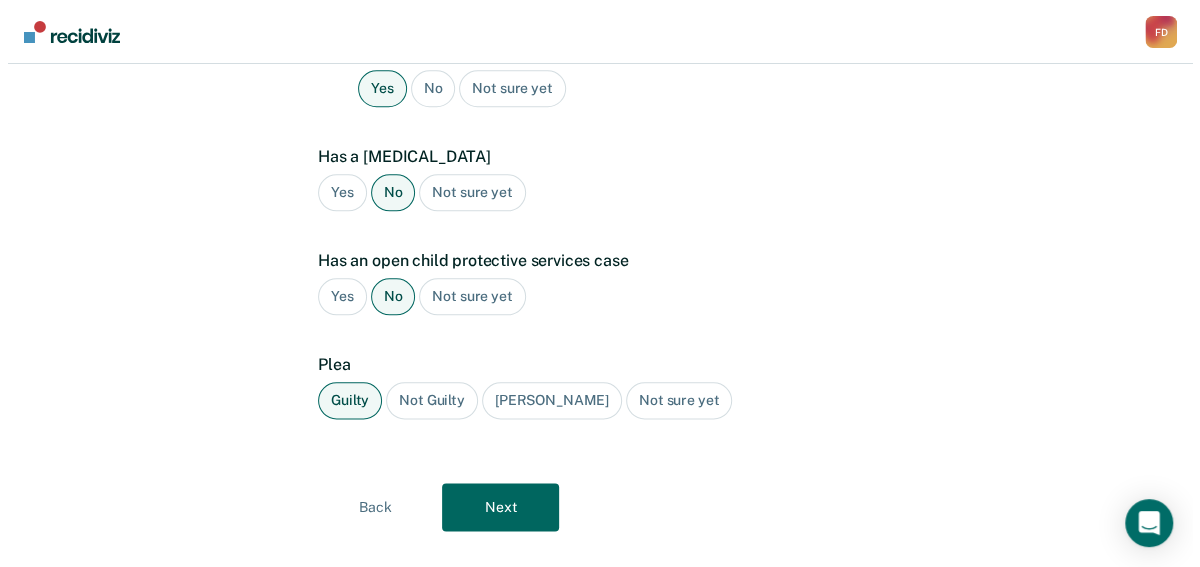 scroll, scrollTop: 0, scrollLeft: 0, axis: both 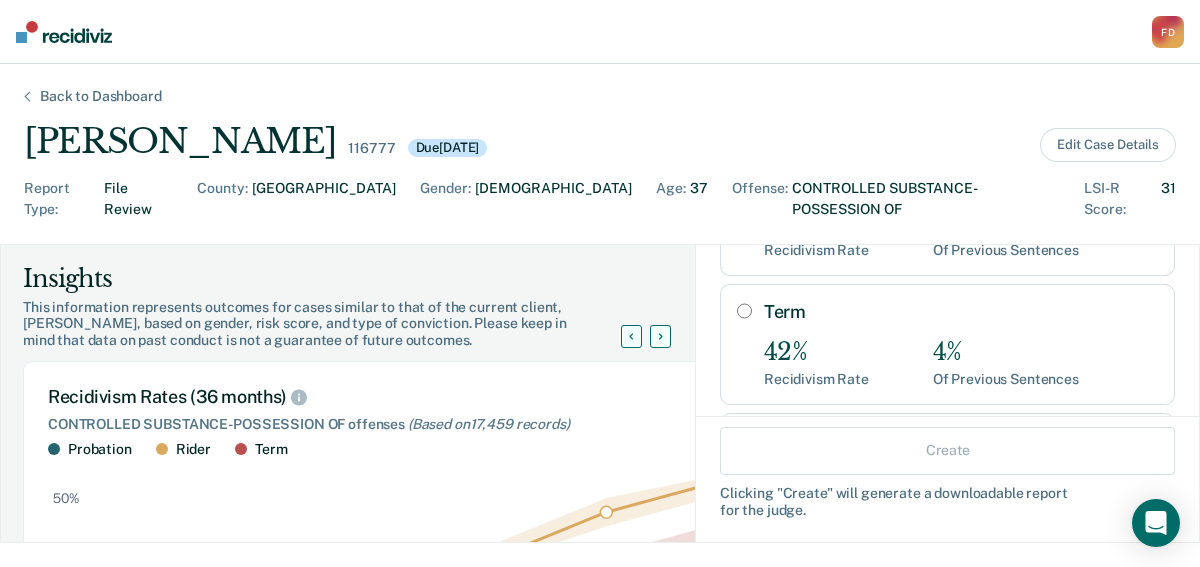 click on "Term" at bounding box center (744, 311) 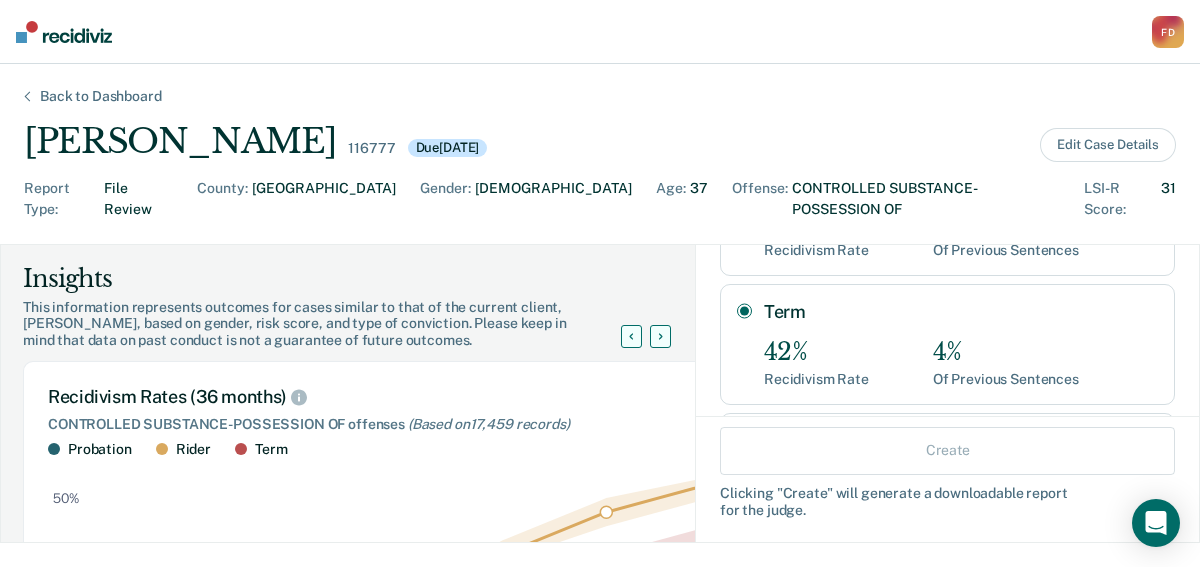 radio on "true" 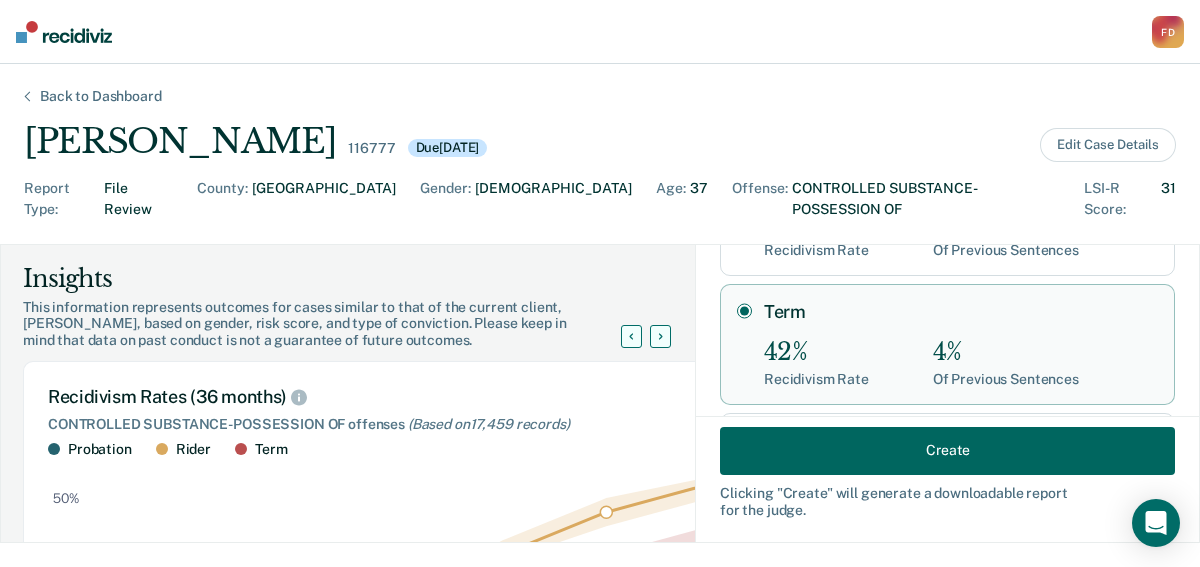 click on "Create" at bounding box center (947, 450) 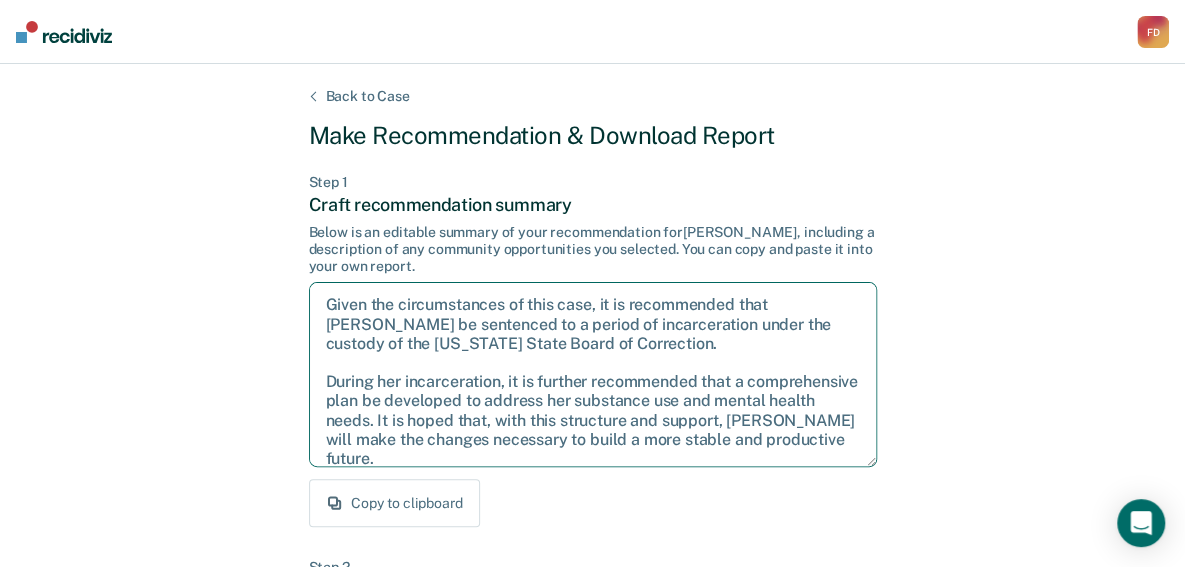 scroll, scrollTop: 12, scrollLeft: 0, axis: vertical 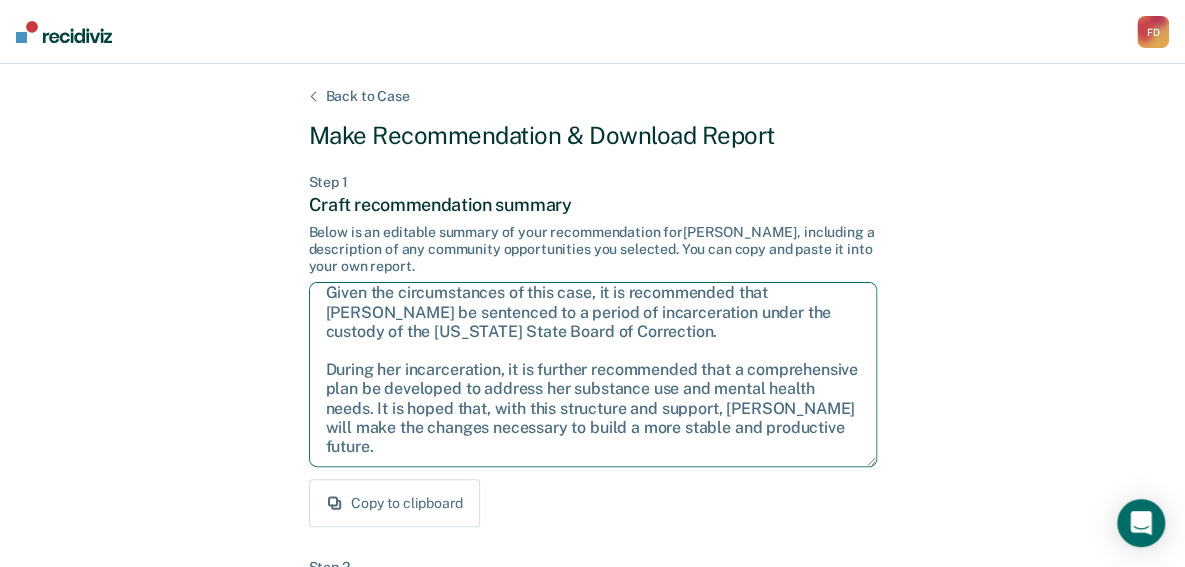 drag, startPoint x: 323, startPoint y: 299, endPoint x: 652, endPoint y: 473, distance: 372.1787 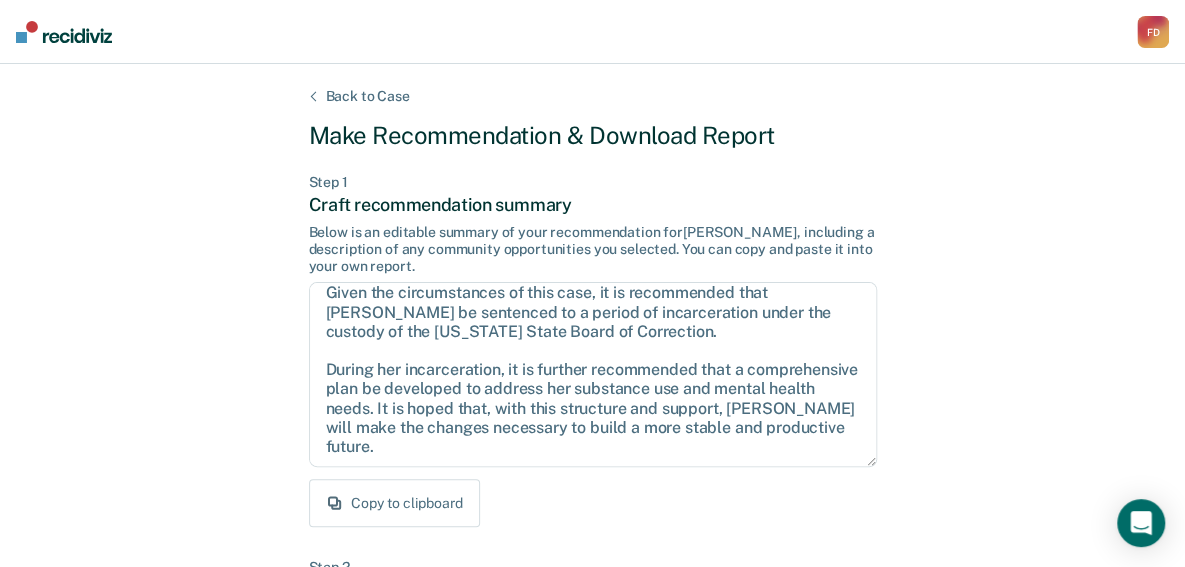 click on "Step 1" at bounding box center [593, 182] 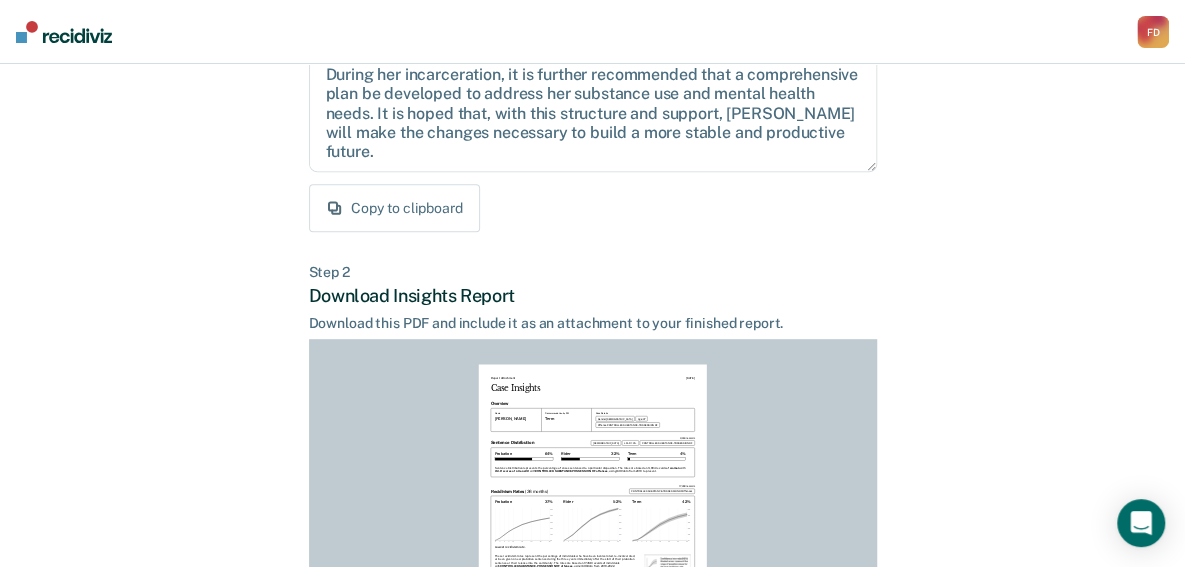scroll, scrollTop: 298, scrollLeft: 0, axis: vertical 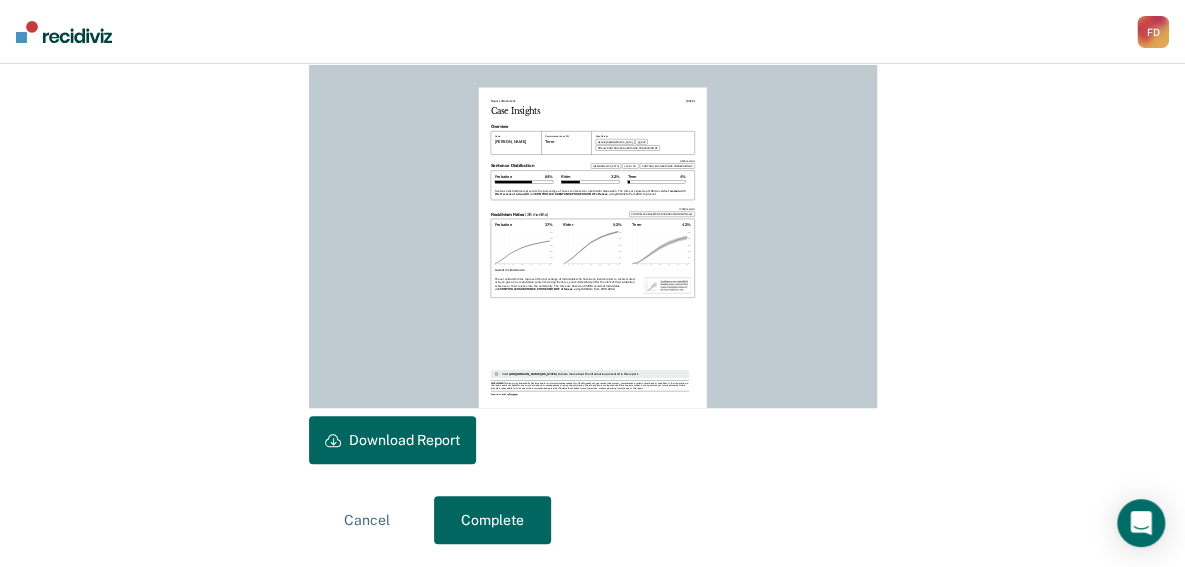 click on "Download Report" at bounding box center (392, 440) 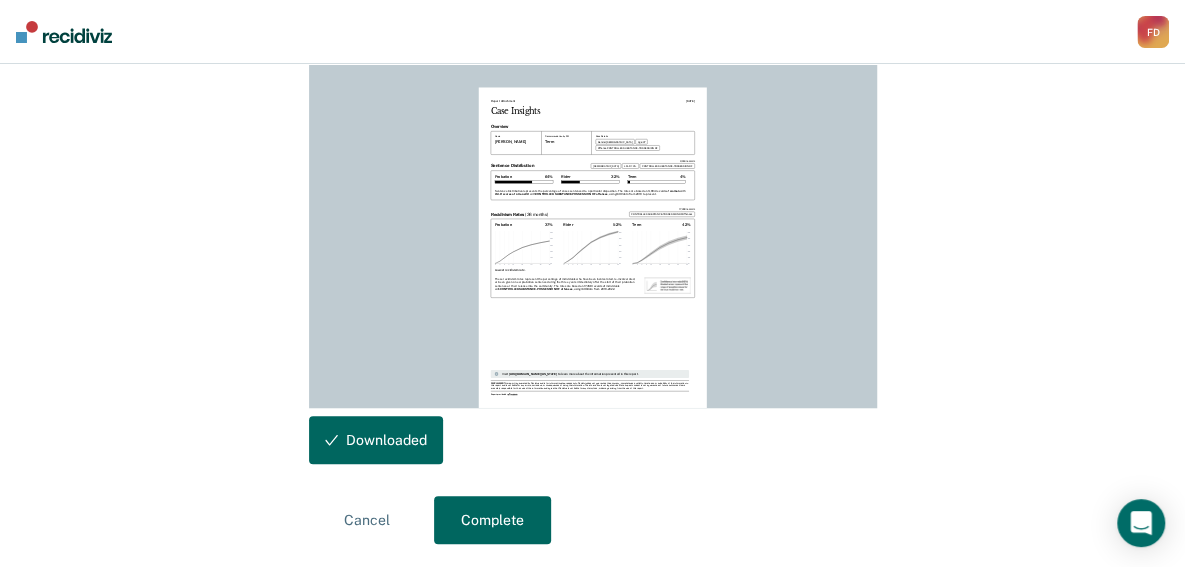 scroll, scrollTop: 0, scrollLeft: 0, axis: both 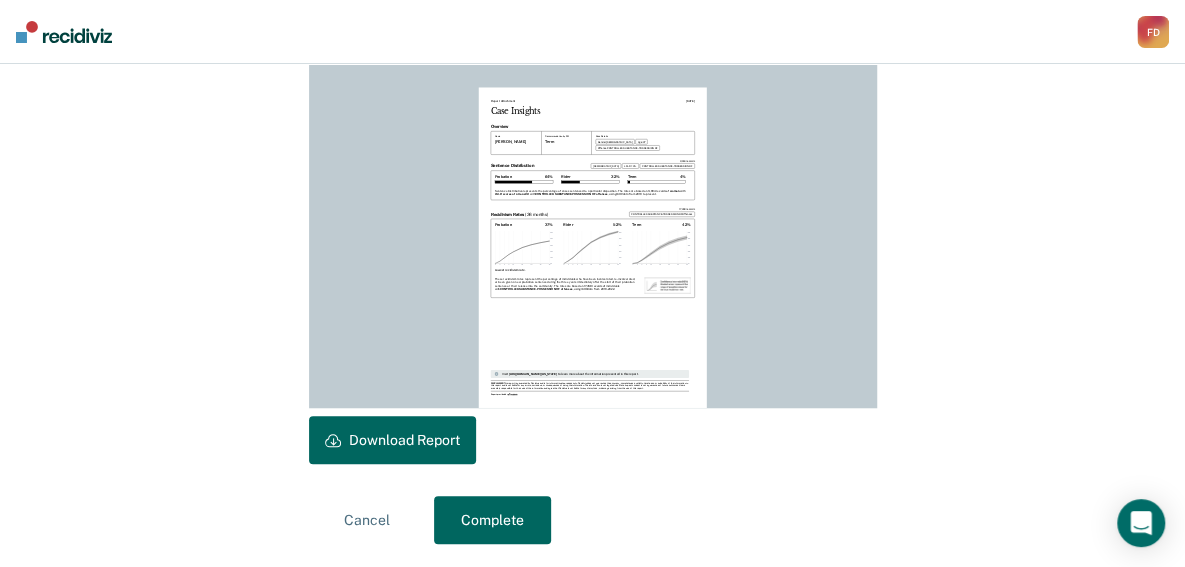 click on "Complete" at bounding box center (492, 520) 